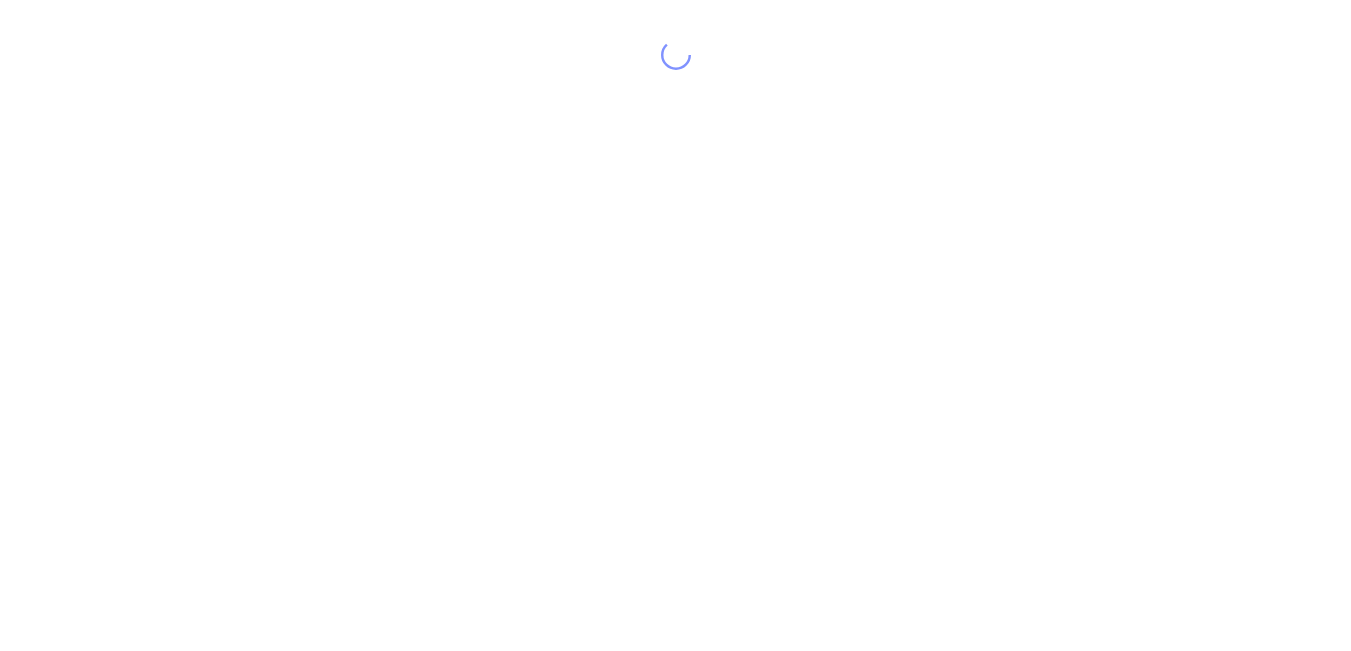 scroll, scrollTop: 0, scrollLeft: 0, axis: both 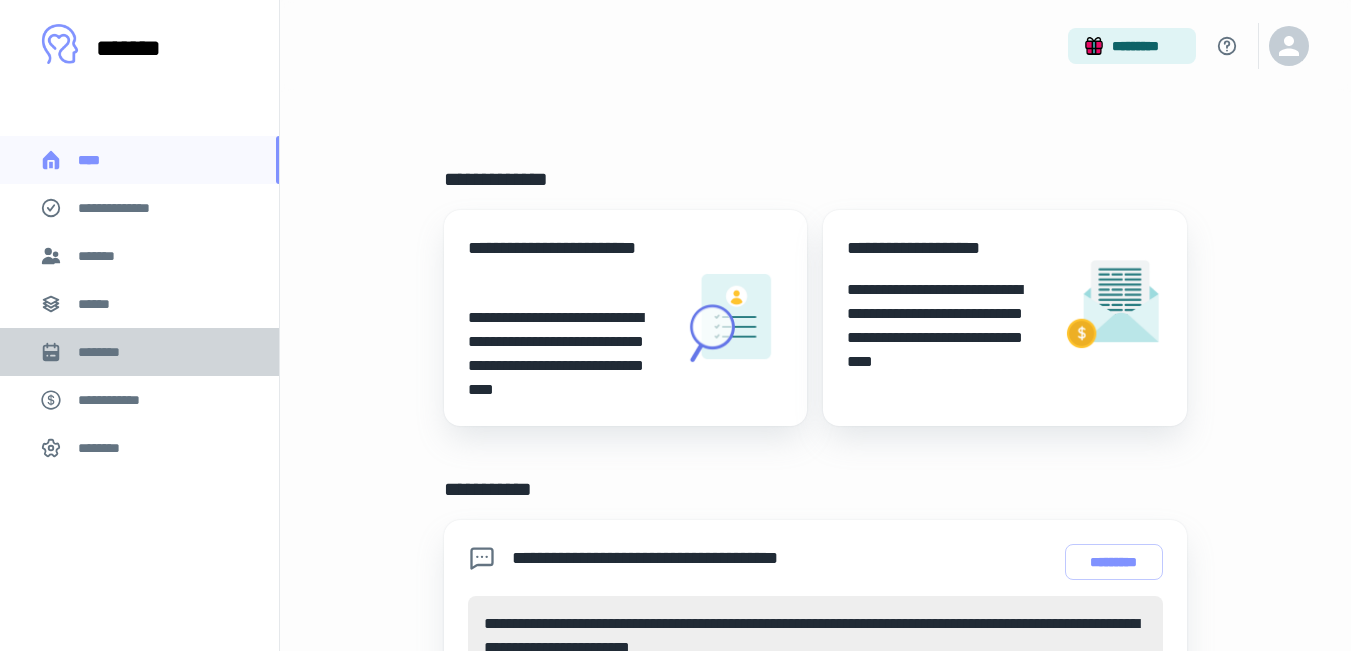 click on "********" at bounding box center [139, 352] 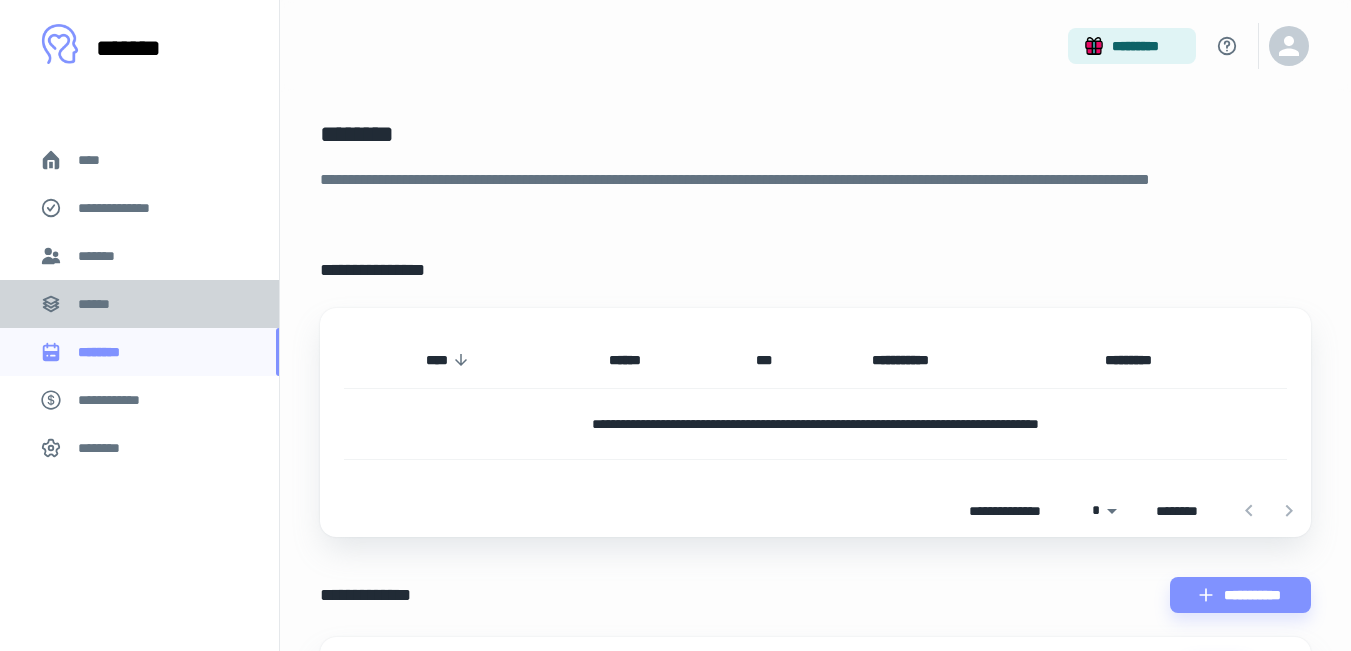 click on "******" at bounding box center (139, 304) 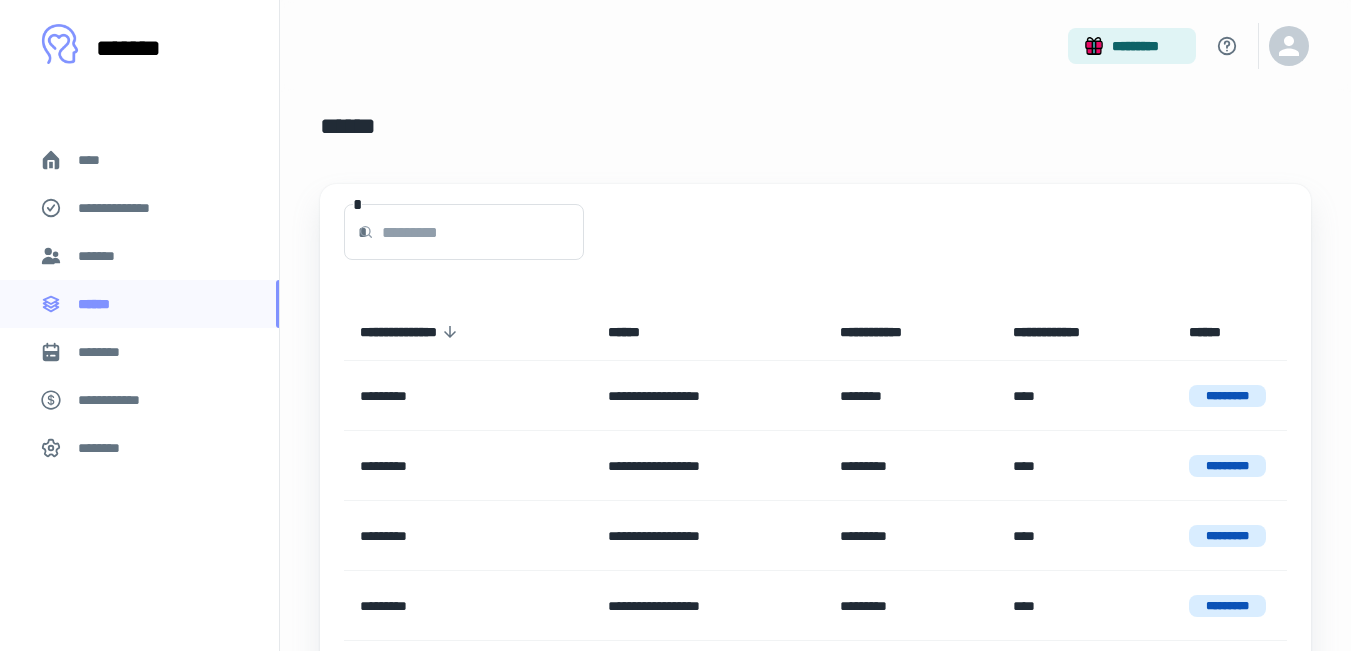 scroll, scrollTop: 0, scrollLeft: 0, axis: both 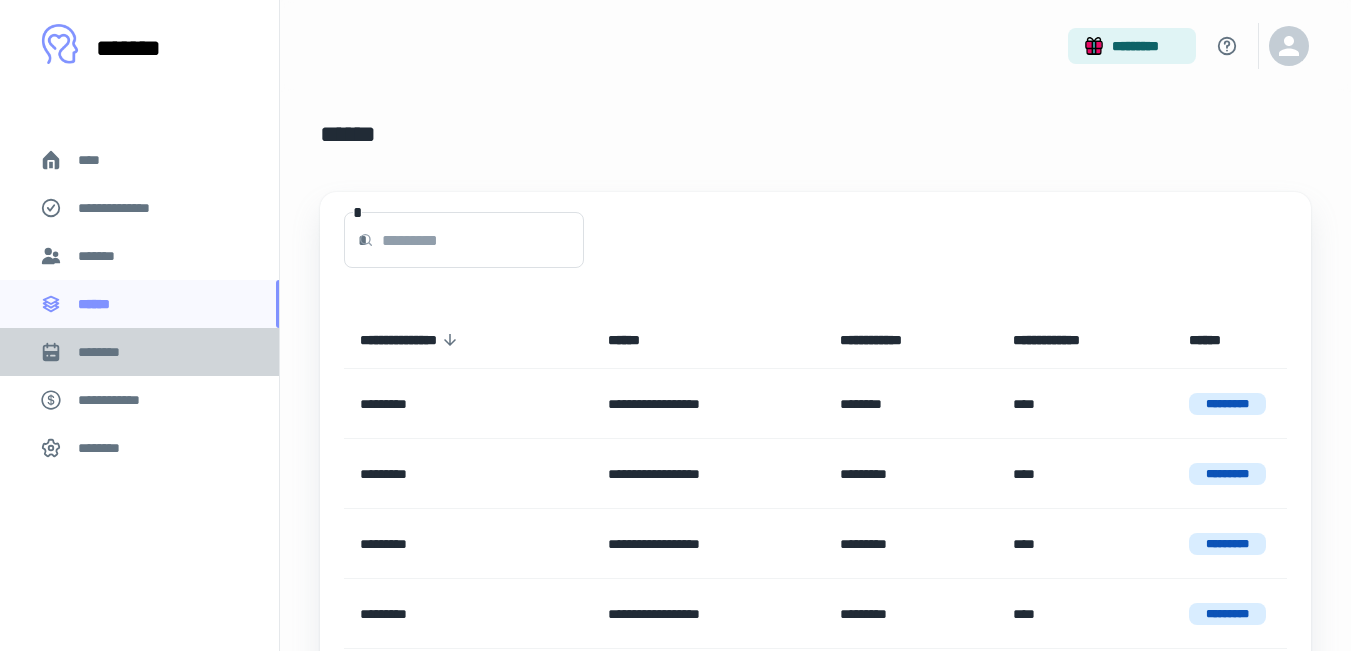 click on "********" at bounding box center (139, 352) 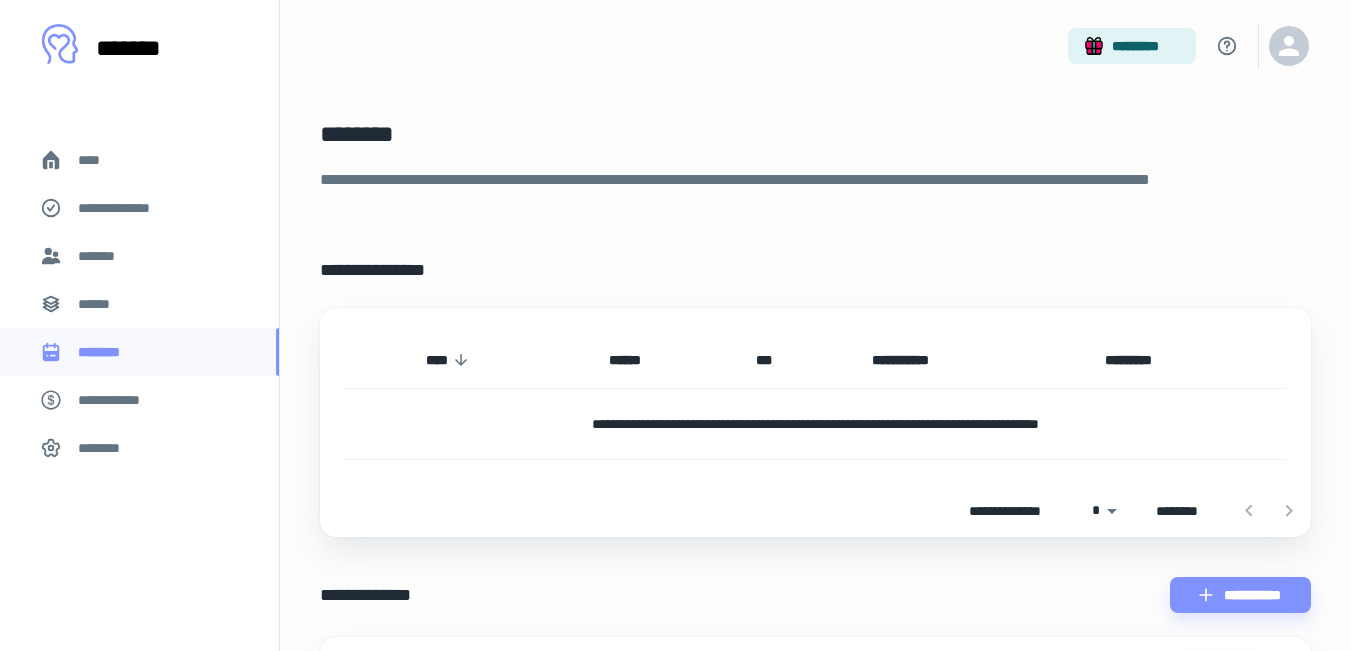 click on "**********" at bounding box center [139, 400] 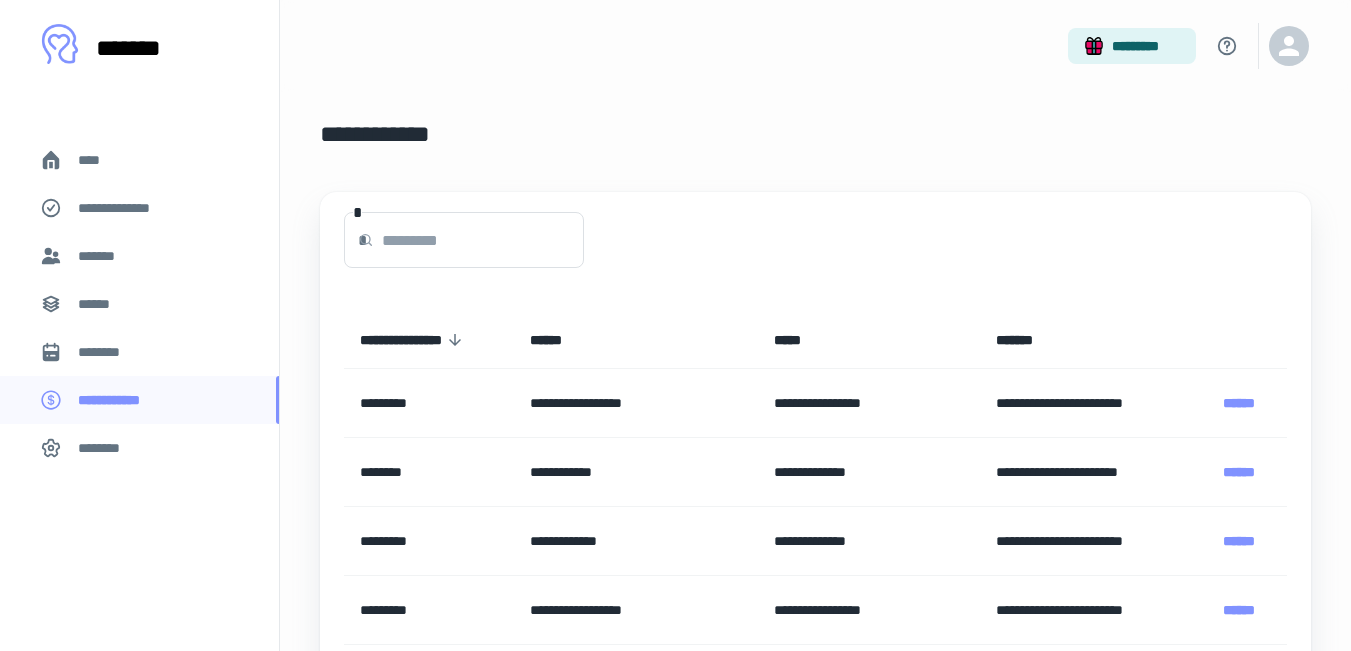 click on "**********" at bounding box center [675, 325] 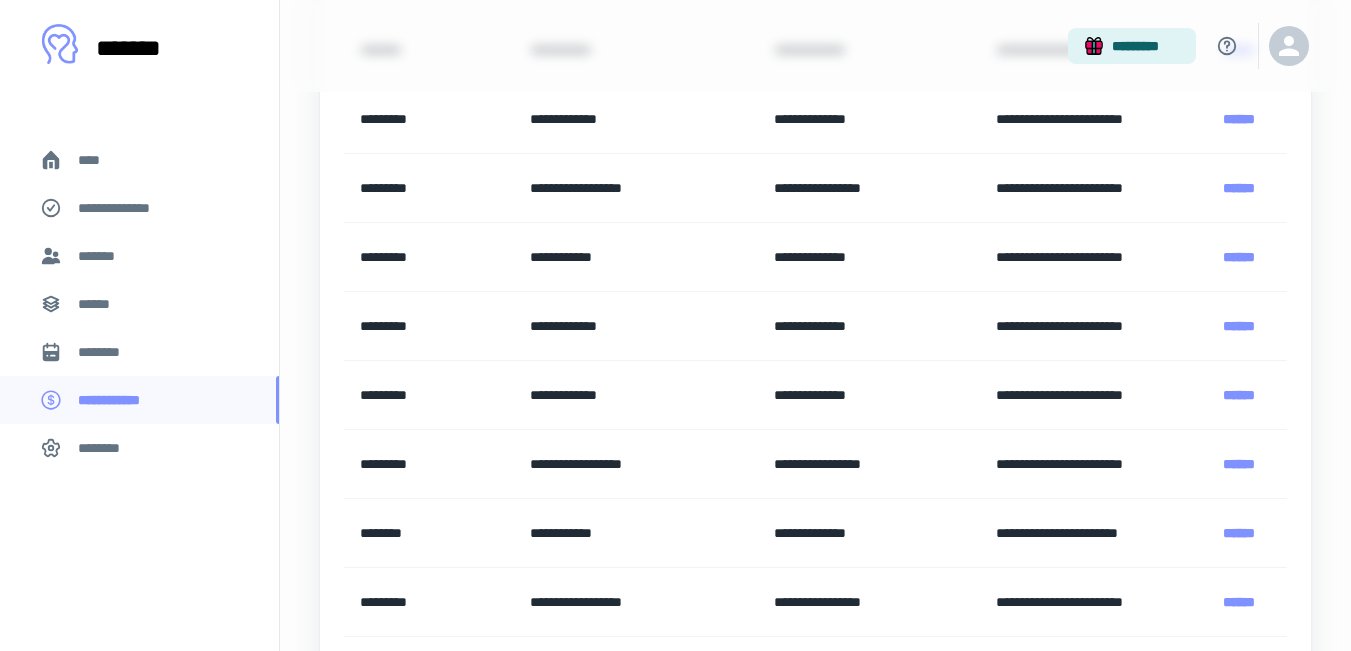 scroll, scrollTop: 407, scrollLeft: 0, axis: vertical 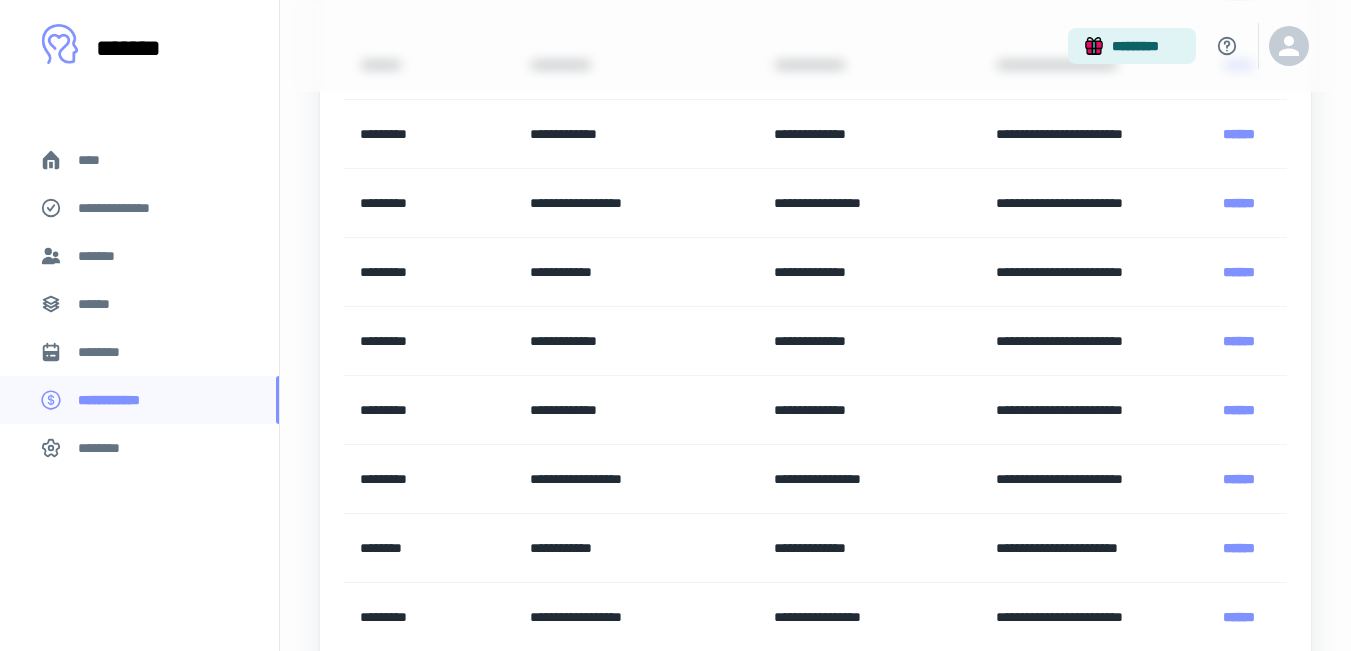 drag, startPoint x: 1340, startPoint y: 288, endPoint x: 1325, endPoint y: 258, distance: 33.54102 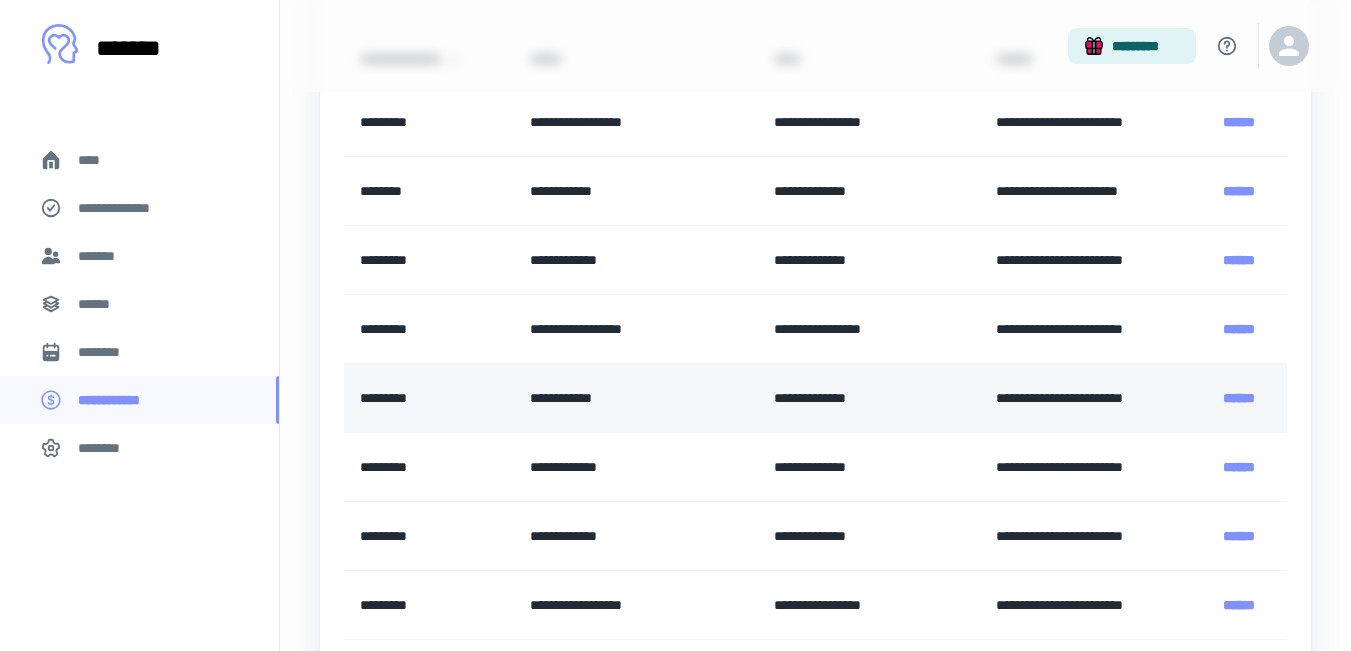 scroll, scrollTop: 275, scrollLeft: 0, axis: vertical 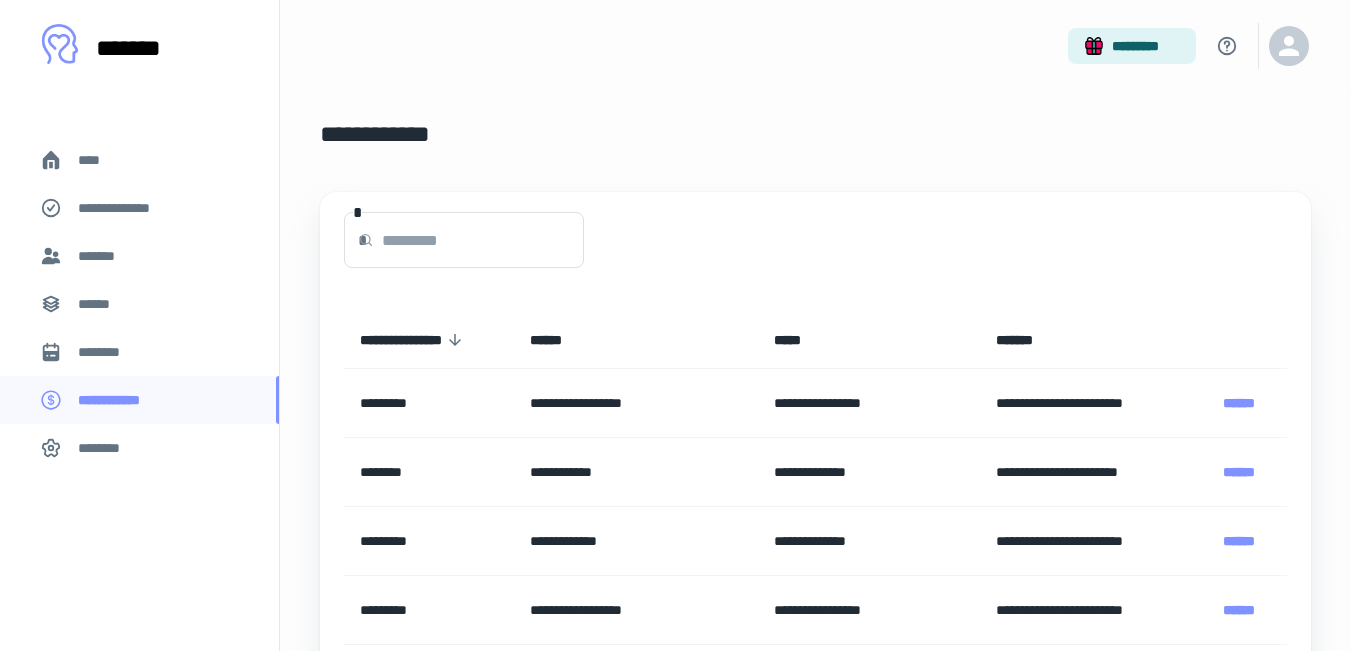 drag, startPoint x: 1365, startPoint y: 165, endPoint x: 1365, endPoint y: 135, distance: 30 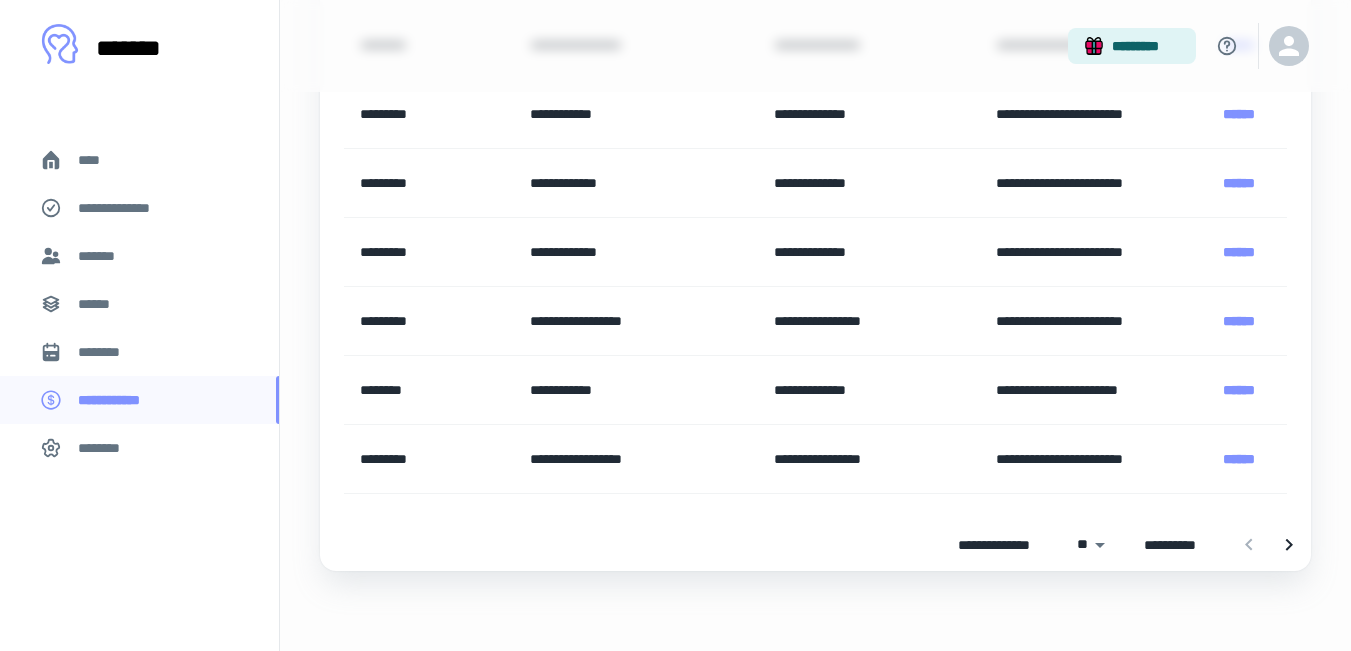 scroll, scrollTop: 38, scrollLeft: 0, axis: vertical 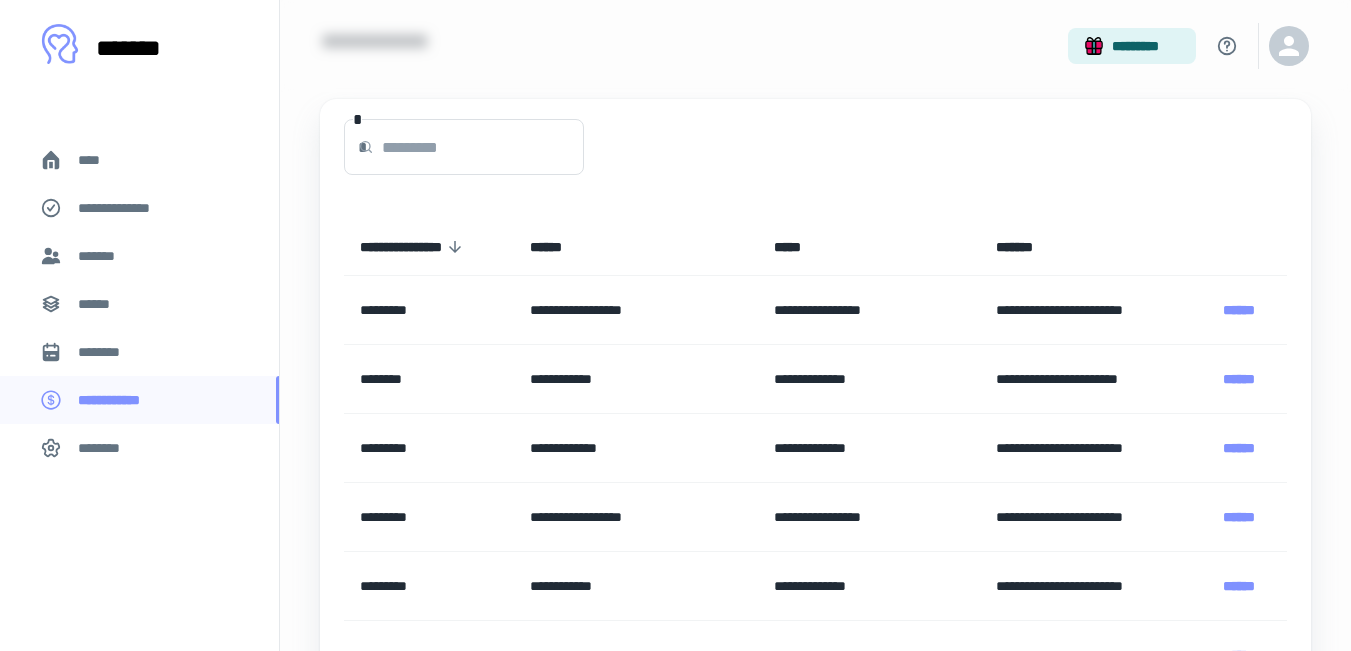 drag, startPoint x: 1365, startPoint y: 135, endPoint x: 1210, endPoint y: 85, distance: 162.86497 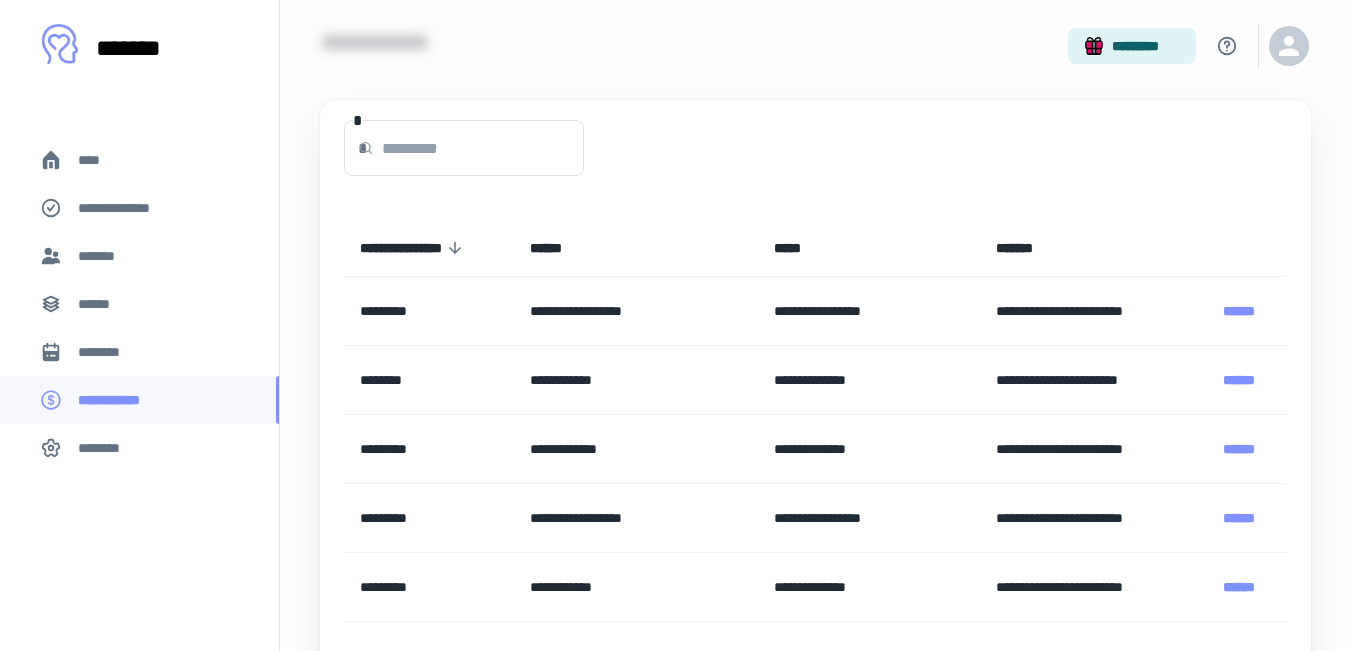 click on "**********" at bounding box center [675, 233] 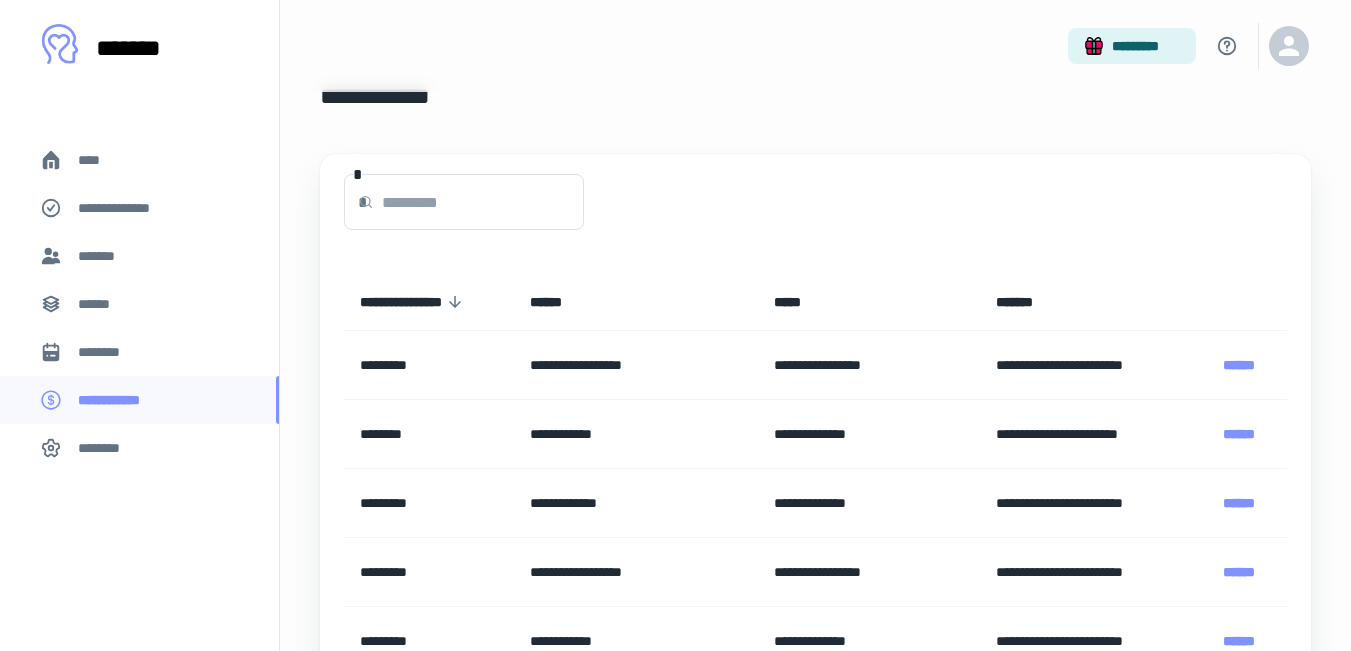 drag, startPoint x: 1210, startPoint y: 85, endPoint x: 1262, endPoint y: 31, distance: 74.96666 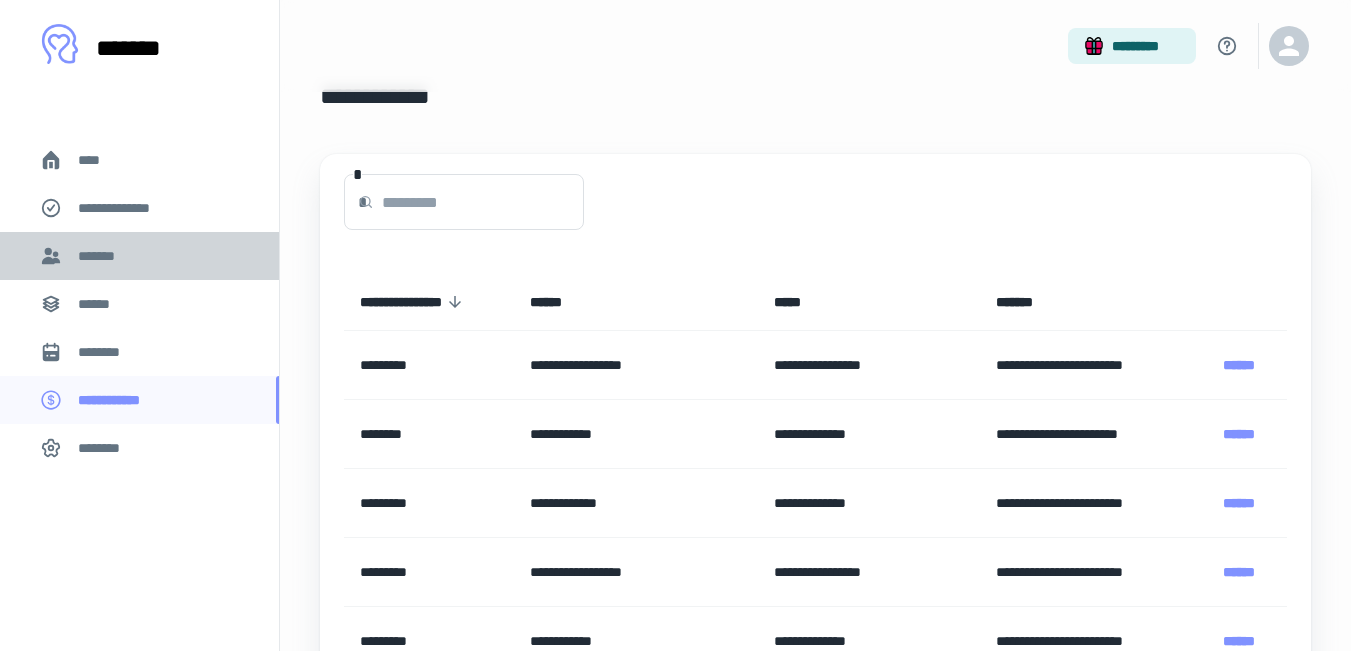 click on "*******" at bounding box center (139, 256) 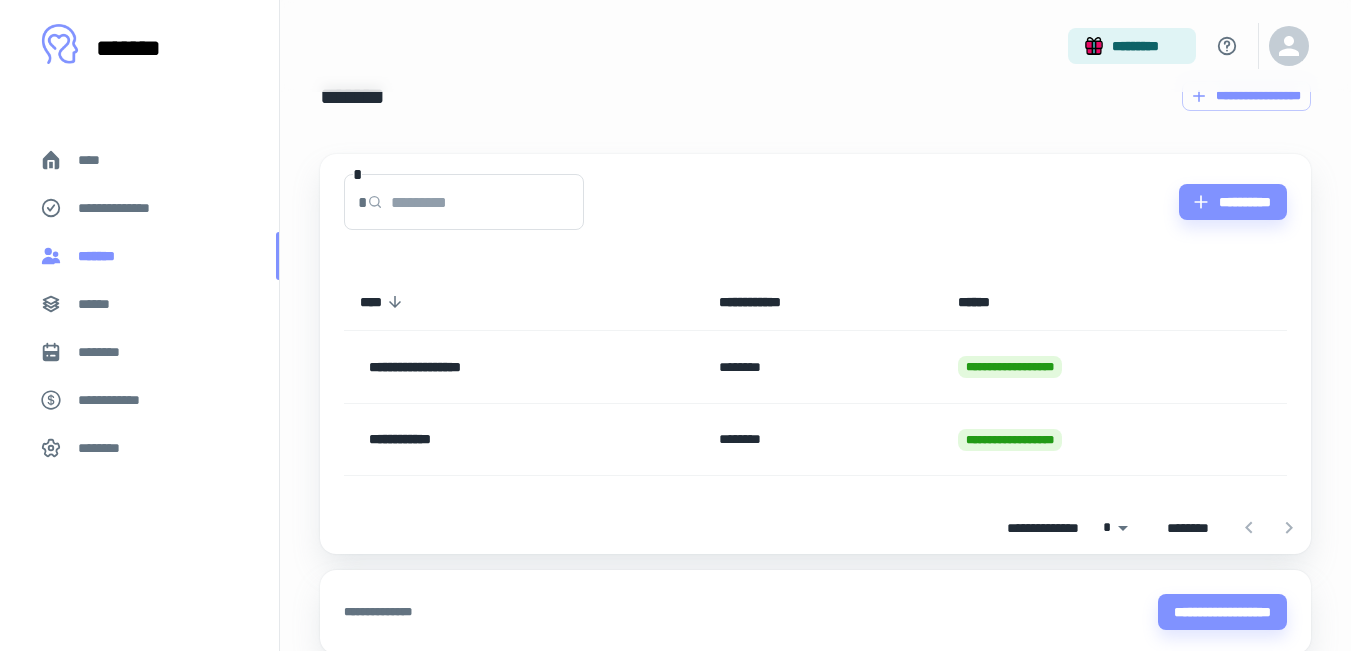 scroll, scrollTop: 0, scrollLeft: 0, axis: both 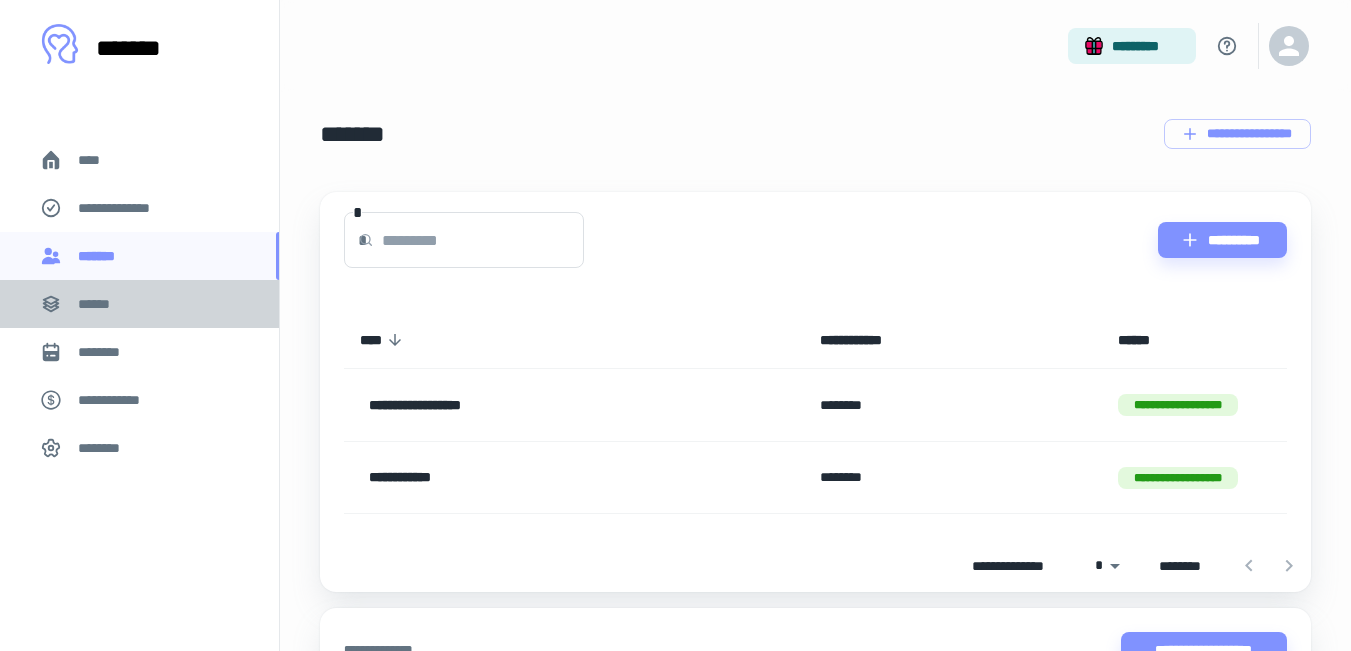 click on "******" at bounding box center [139, 304] 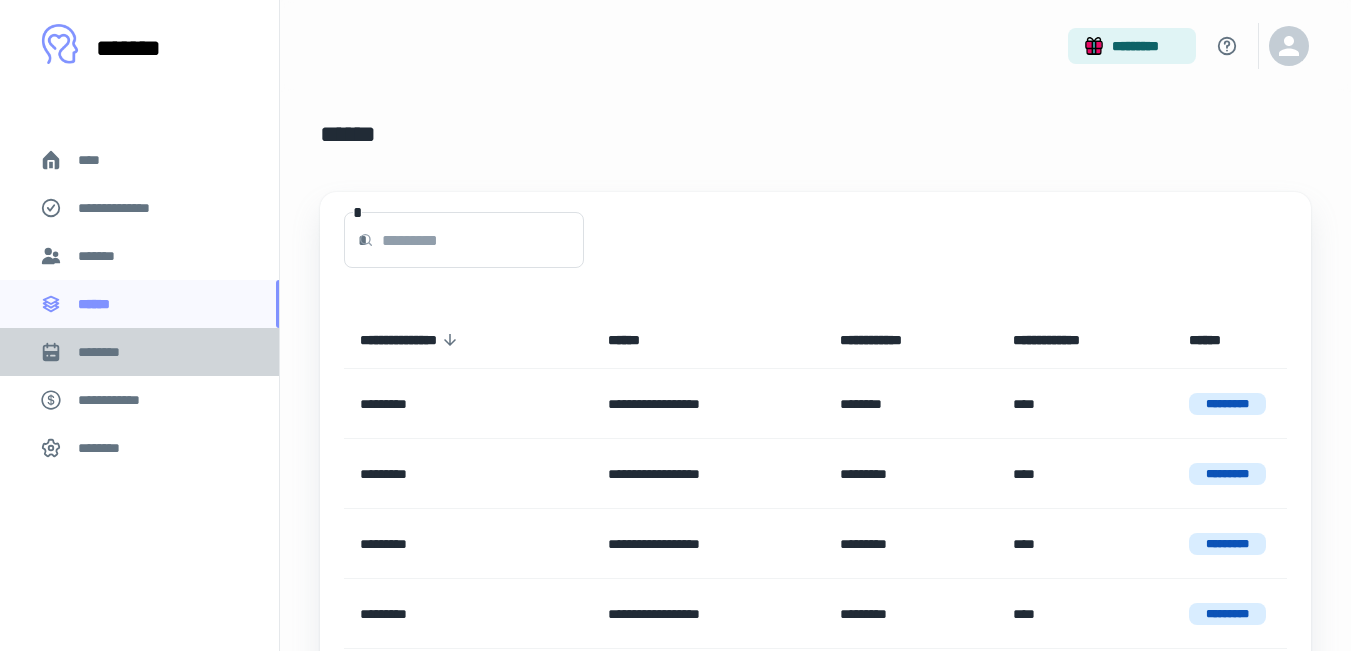 click on "********" at bounding box center [139, 352] 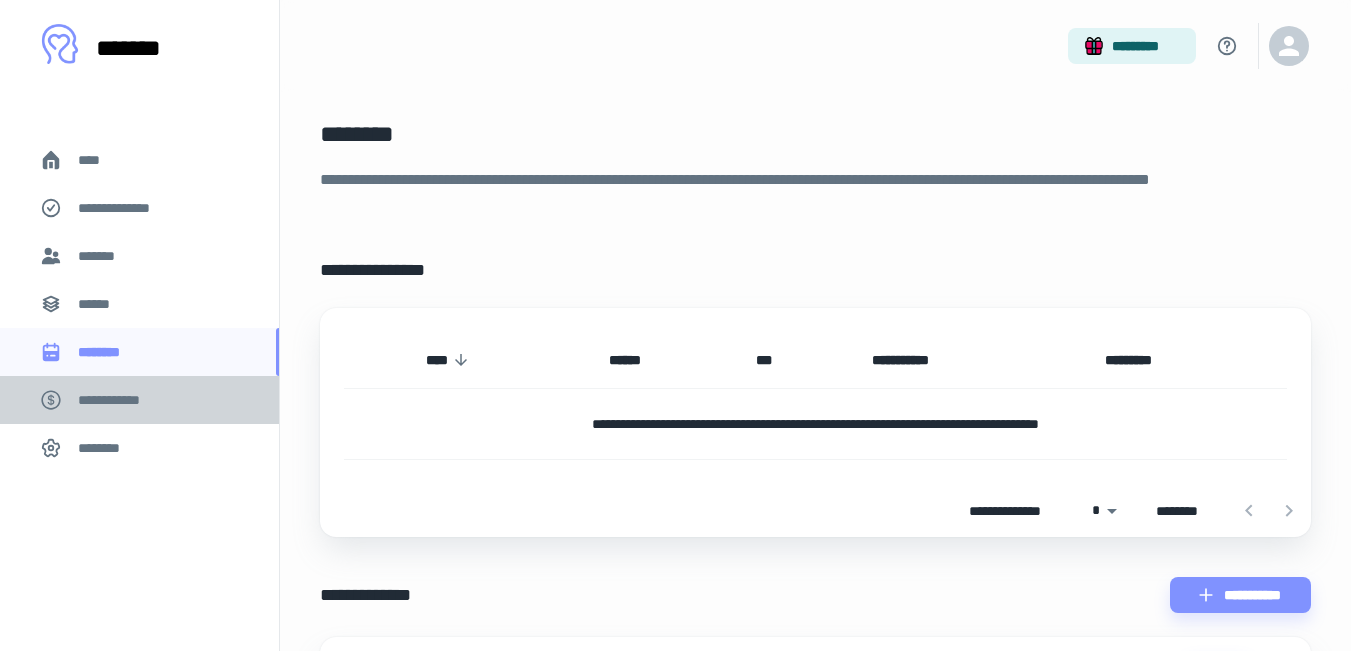 click on "**********" at bounding box center (139, 400) 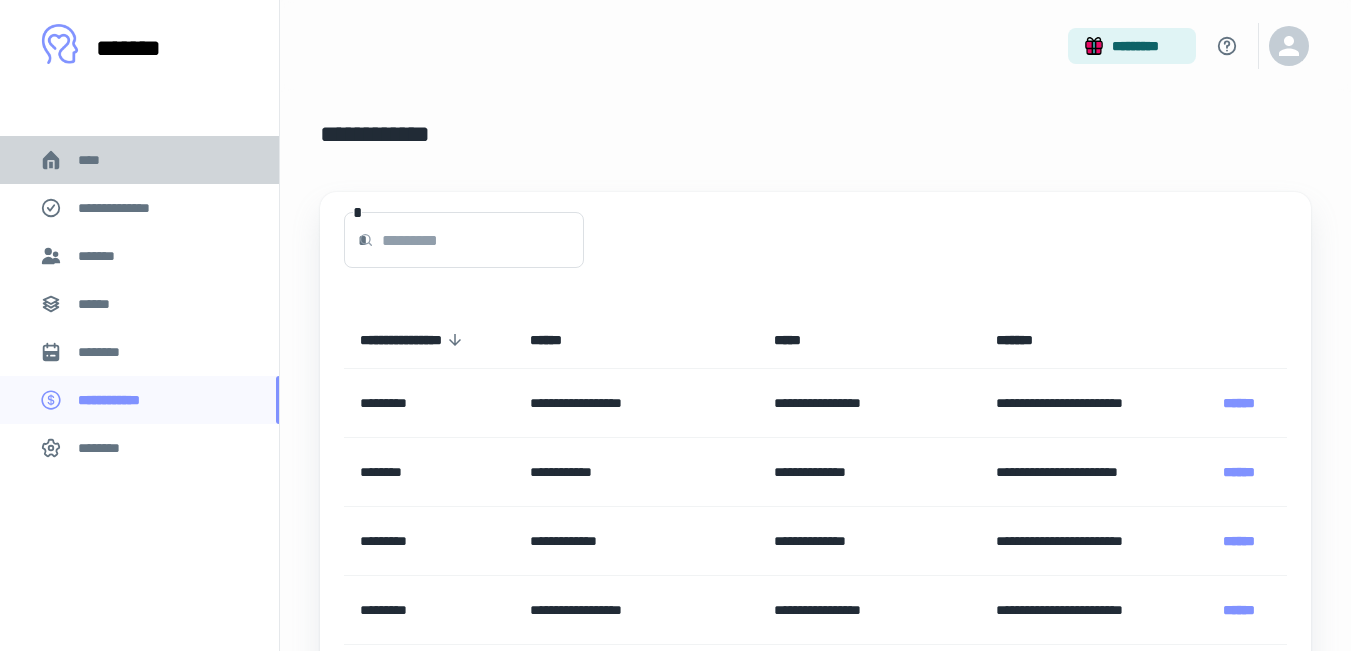 click on "****" at bounding box center [139, 160] 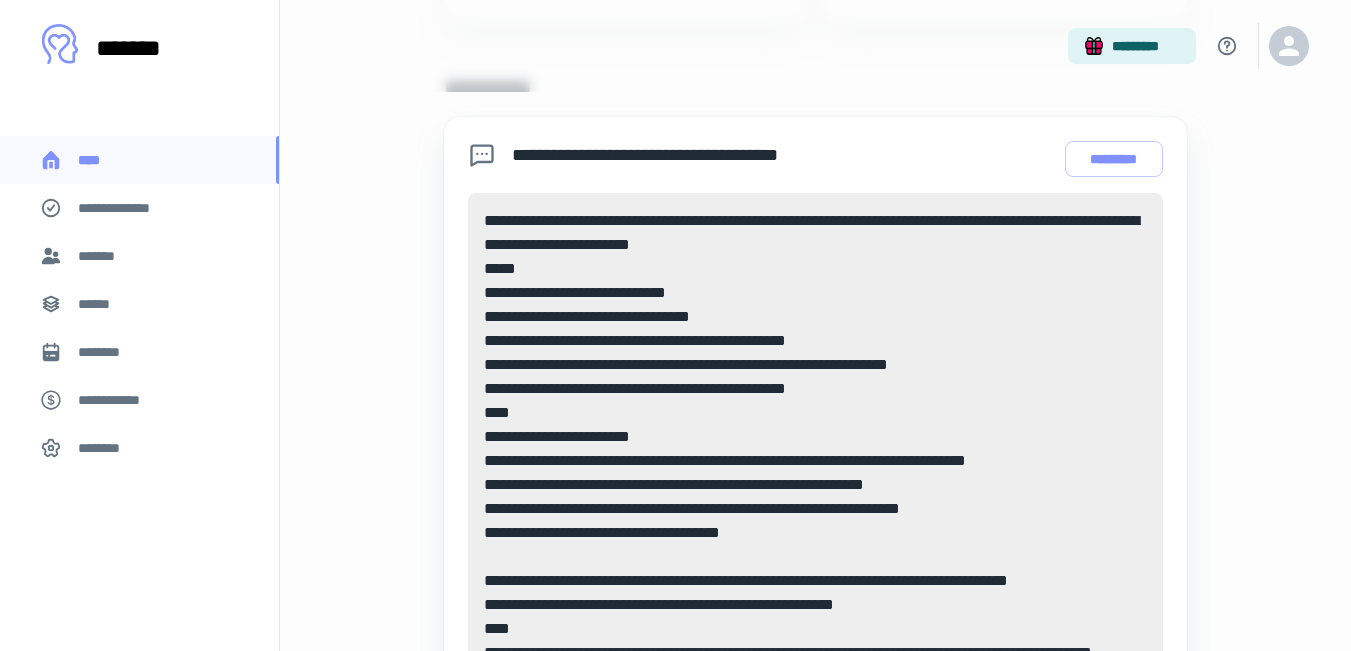 scroll, scrollTop: 561, scrollLeft: 0, axis: vertical 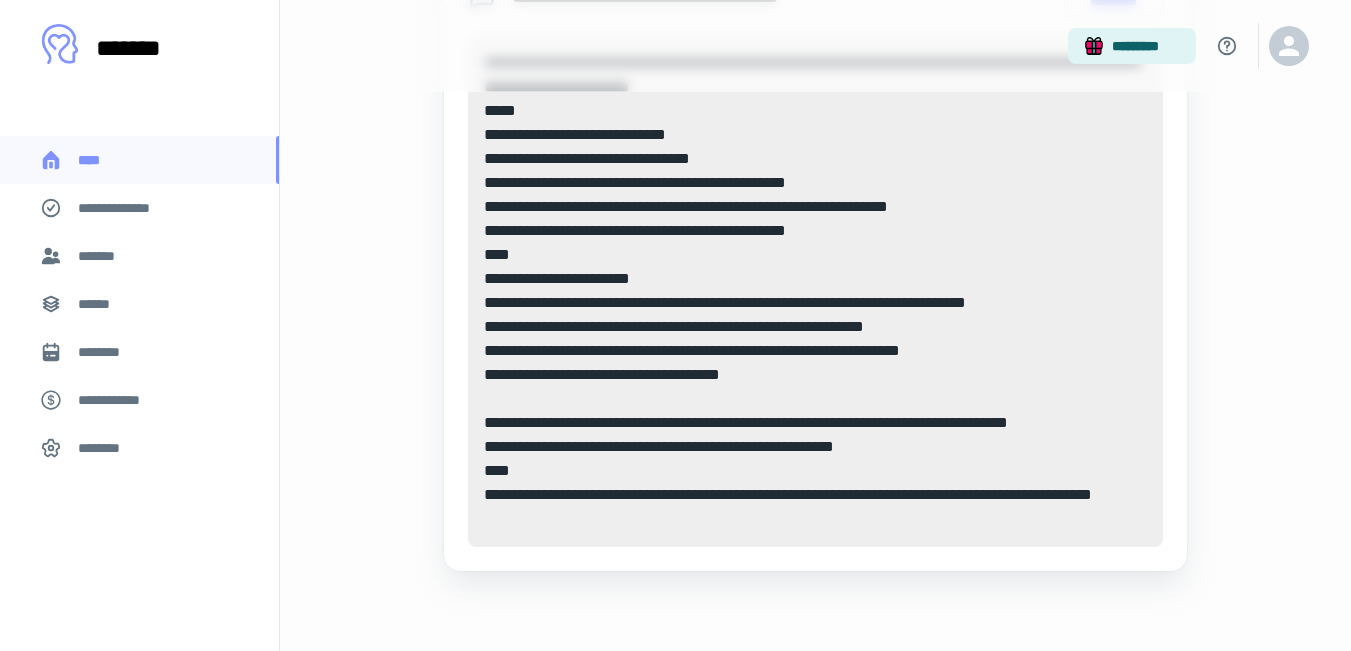 click on "**********" at bounding box center (139, 208) 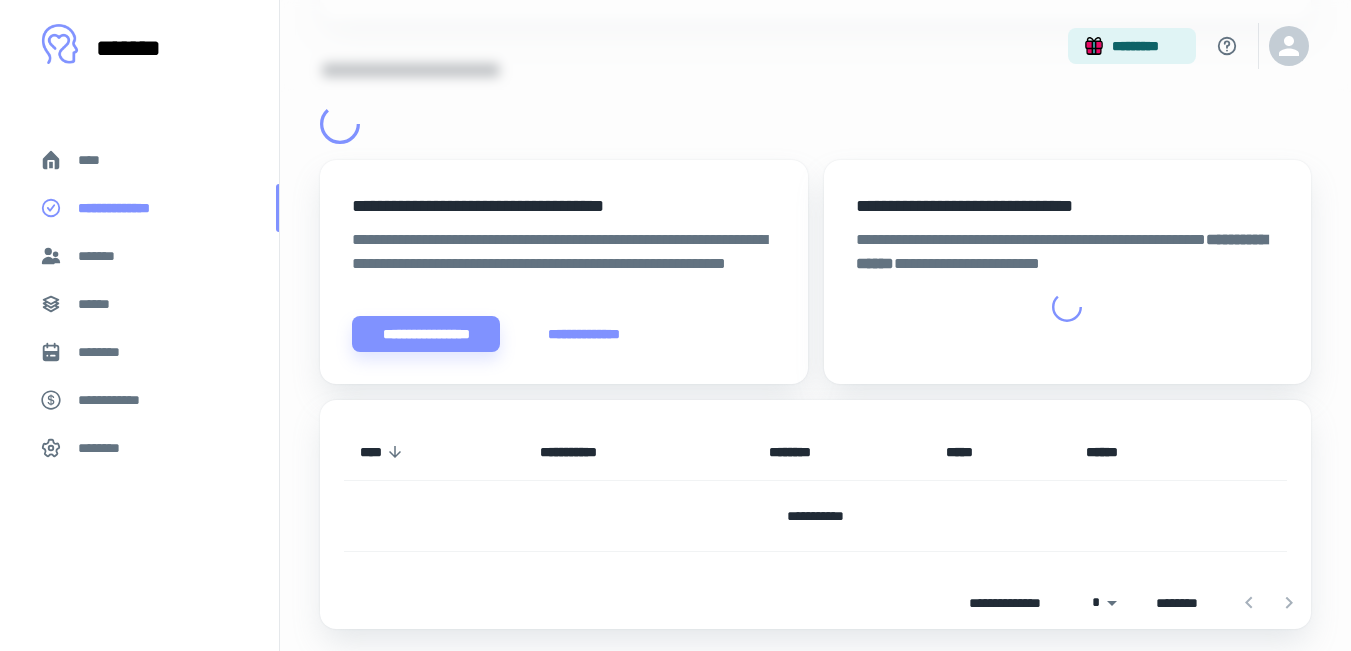 scroll, scrollTop: 0, scrollLeft: 0, axis: both 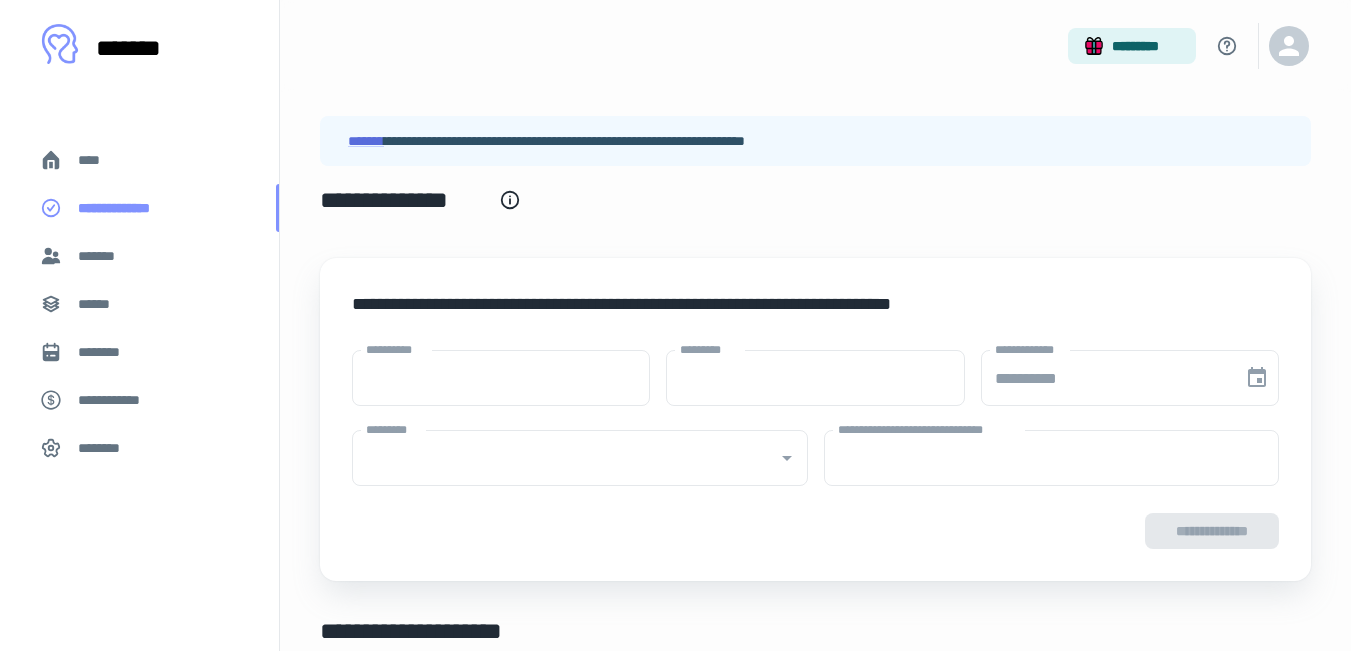 type on "****" 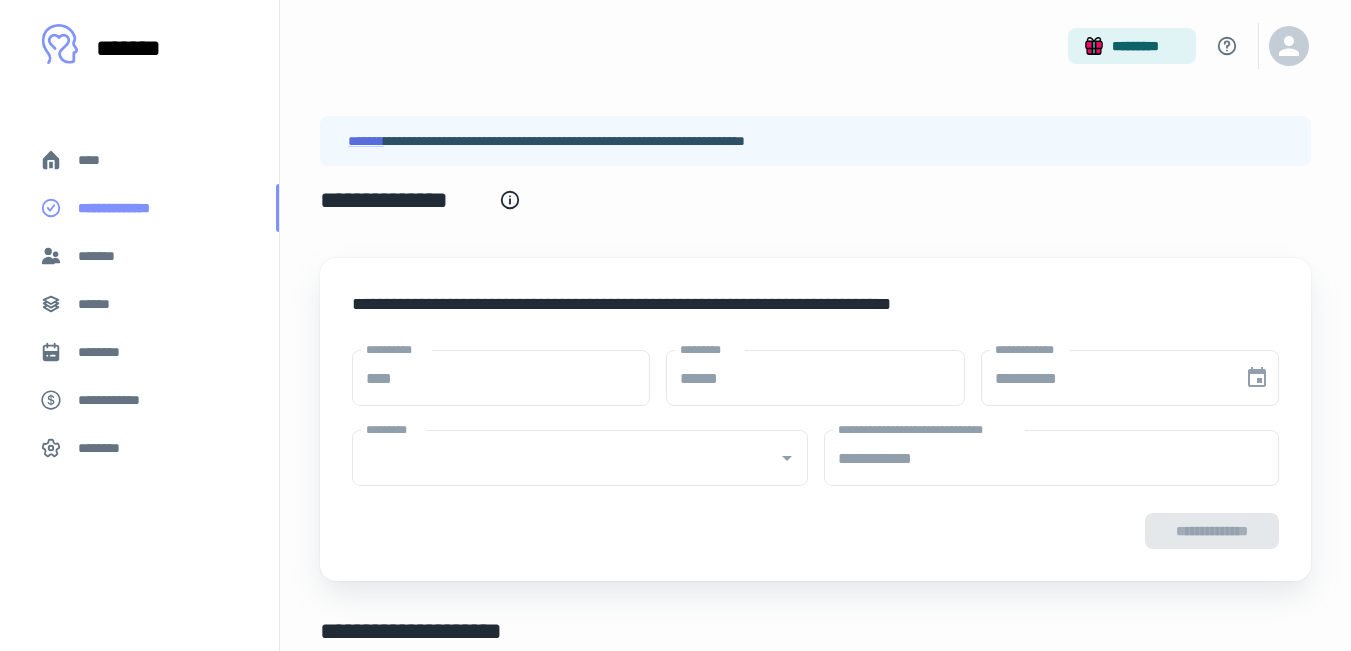 type on "**********" 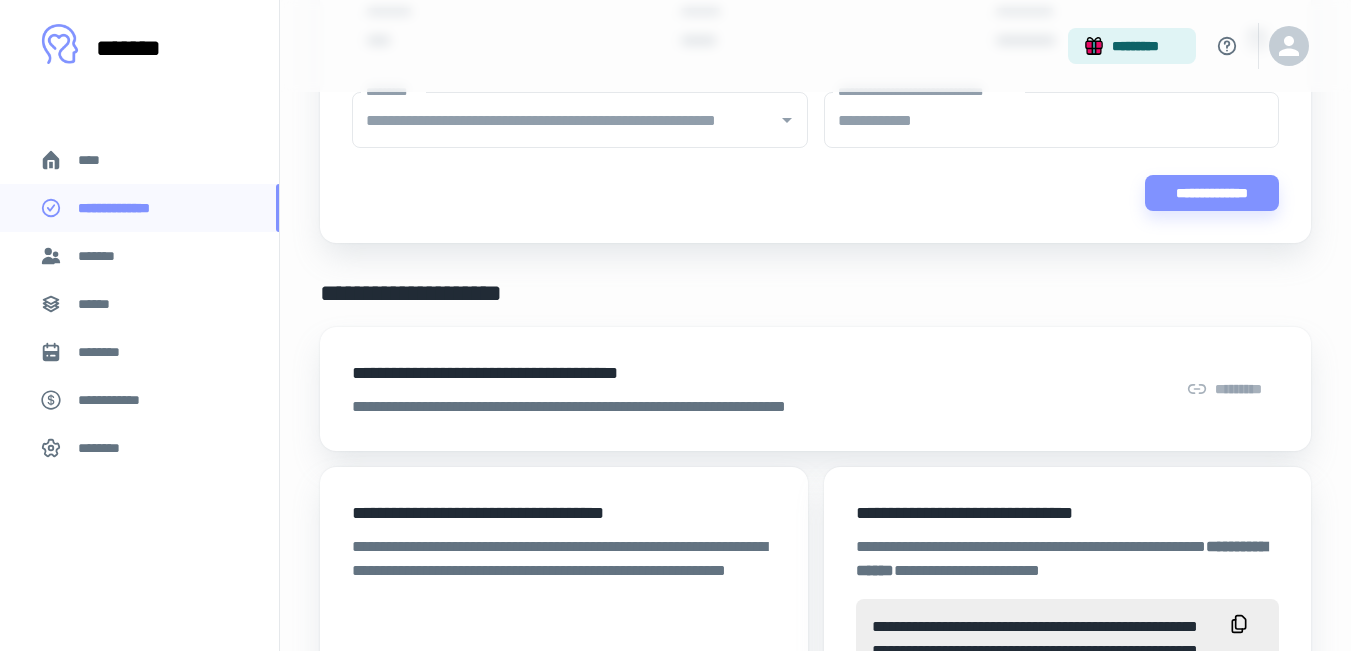 scroll, scrollTop: 260, scrollLeft: 0, axis: vertical 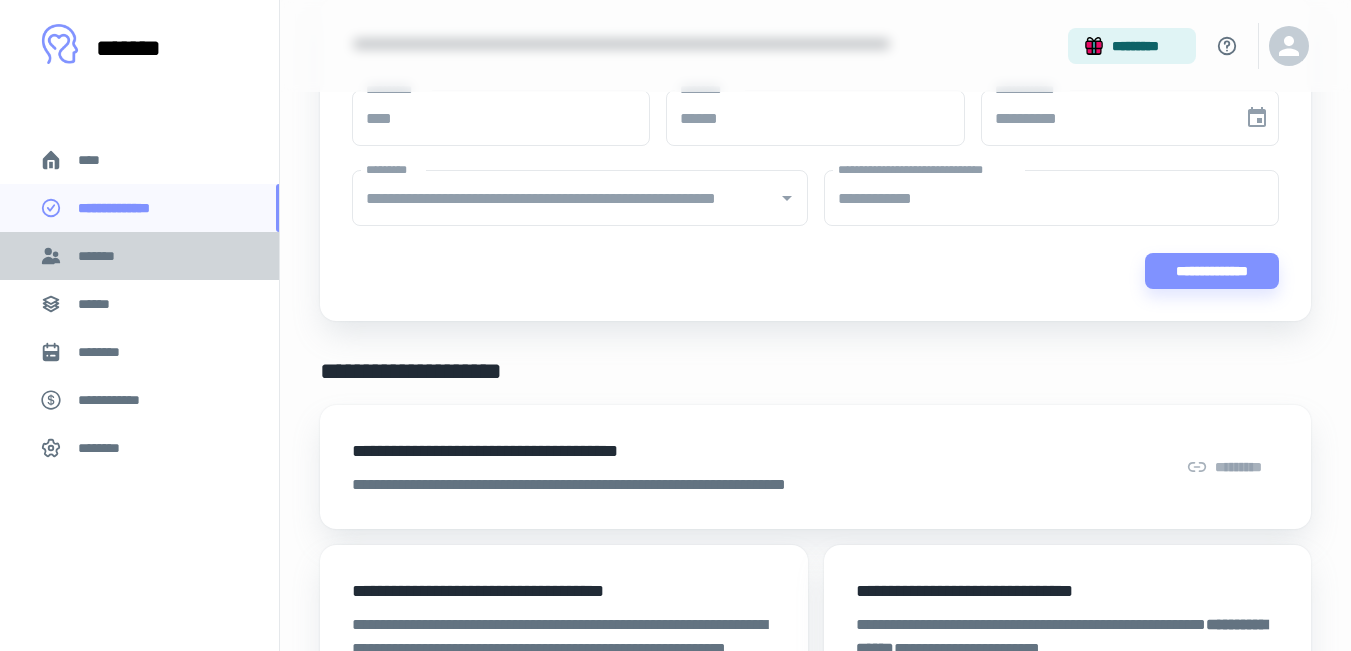click on "*******" at bounding box center [139, 256] 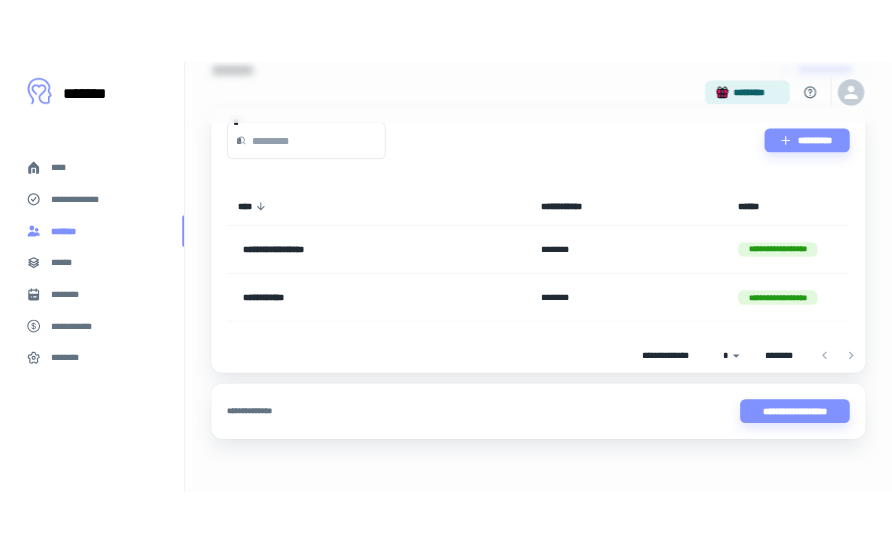 scroll, scrollTop: 0, scrollLeft: 0, axis: both 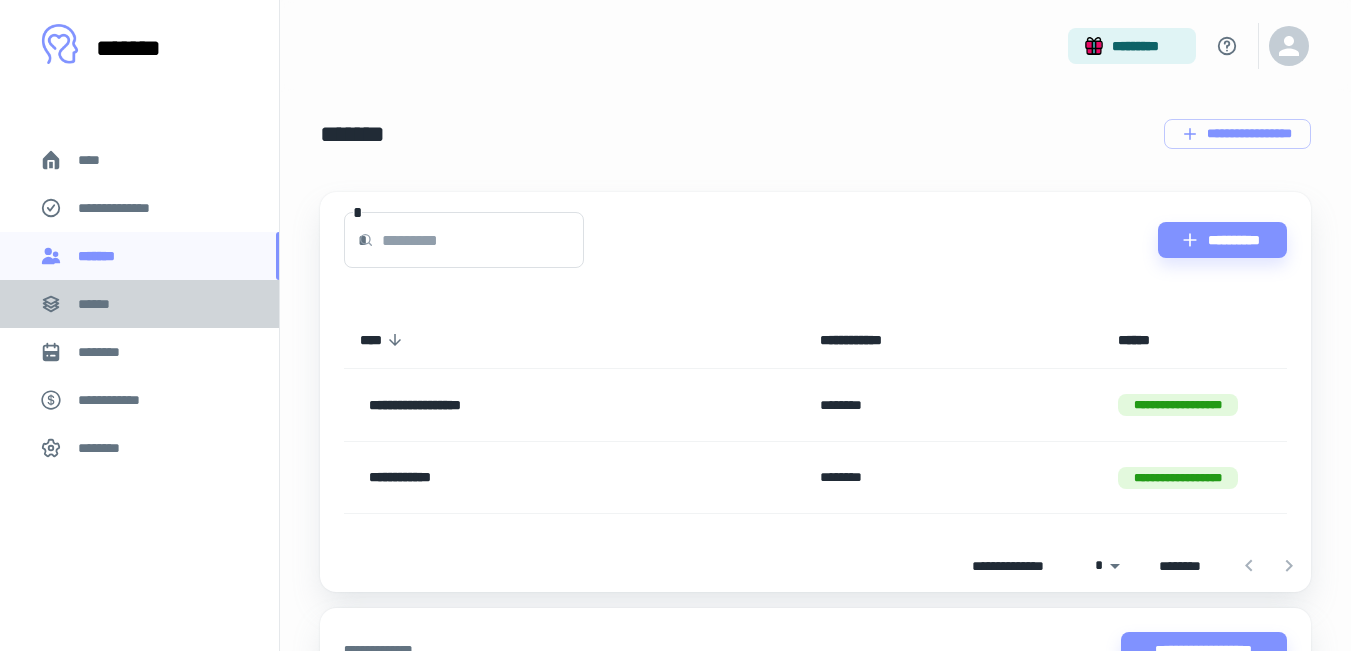 click on "******" at bounding box center [139, 304] 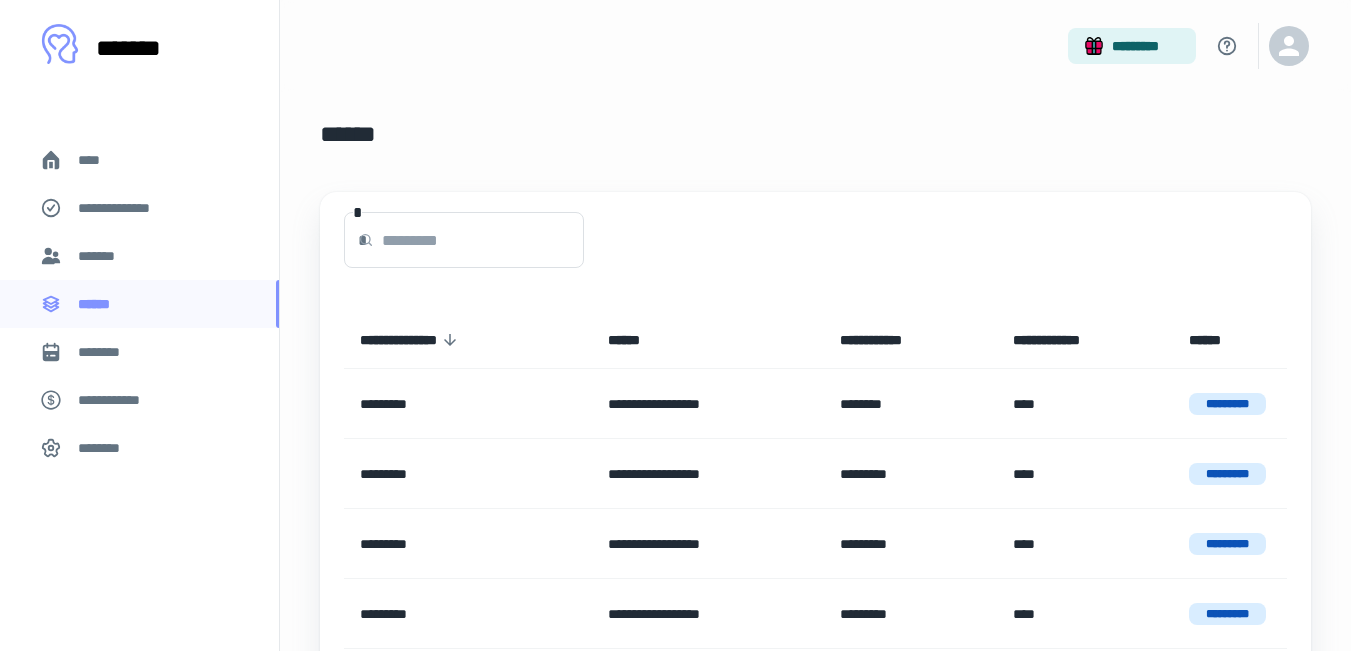 click on "*******" at bounding box center (139, 256) 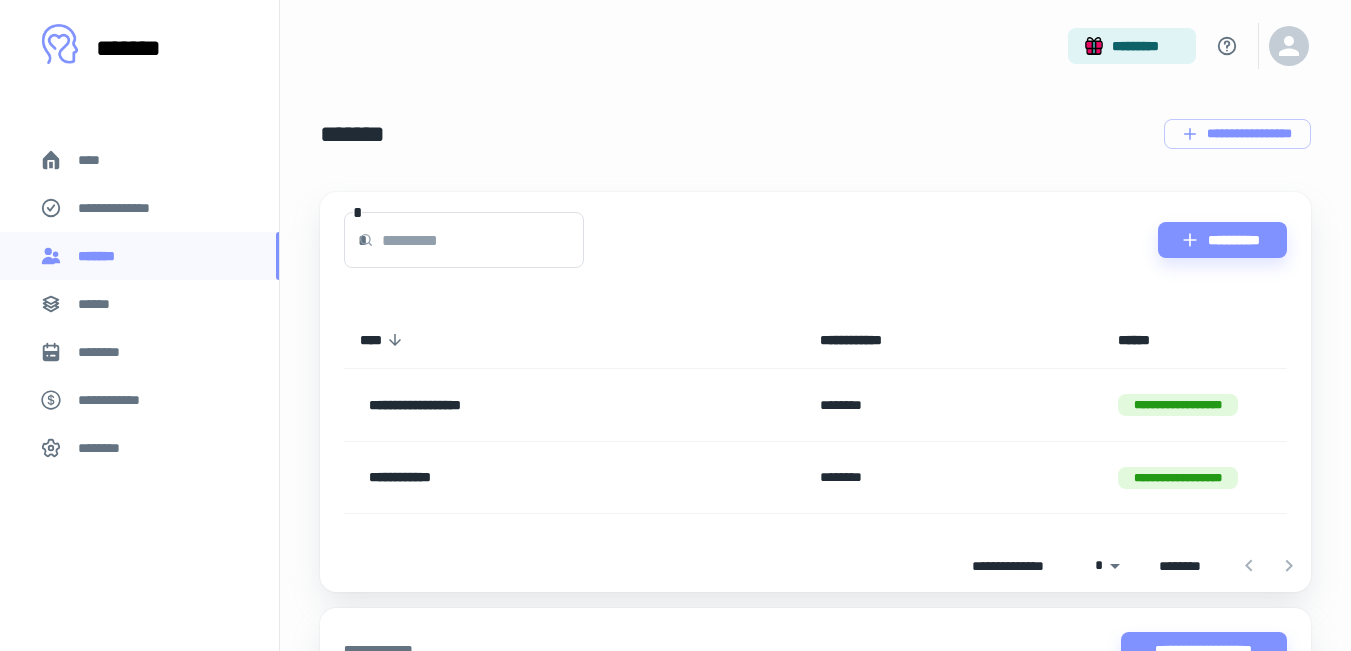 click on "********" at bounding box center (139, 352) 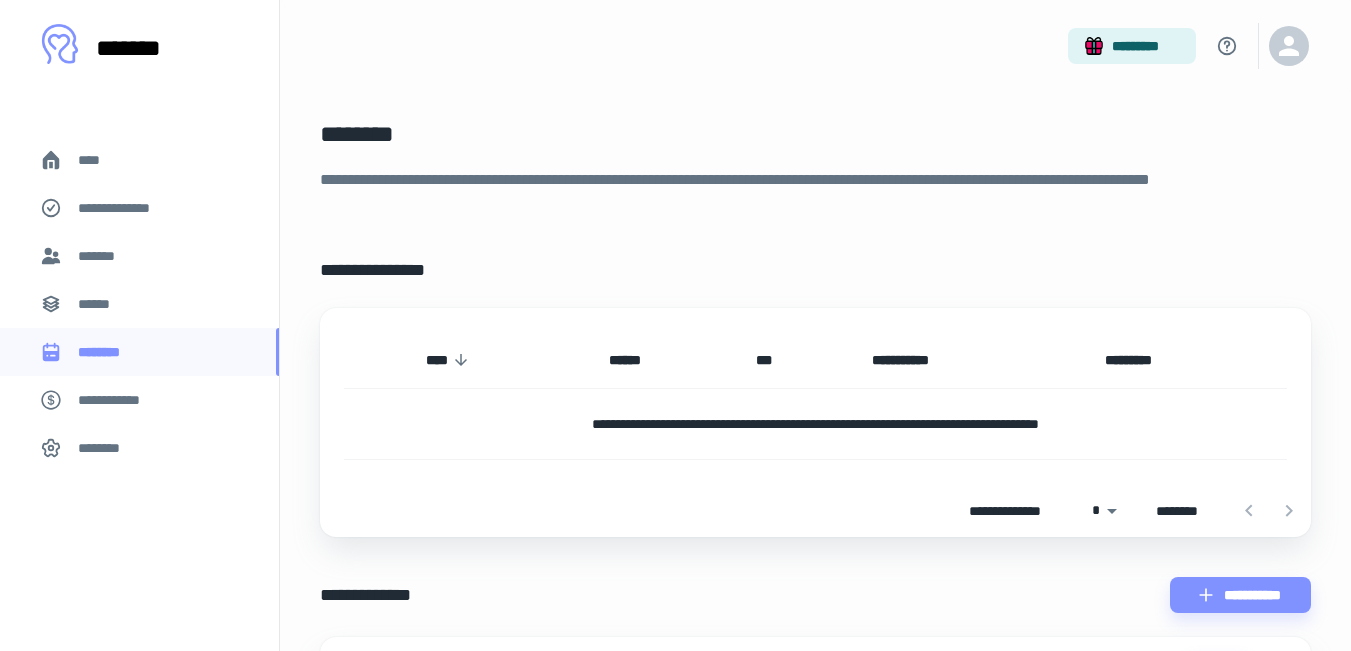 click on "**********" at bounding box center [119, 400] 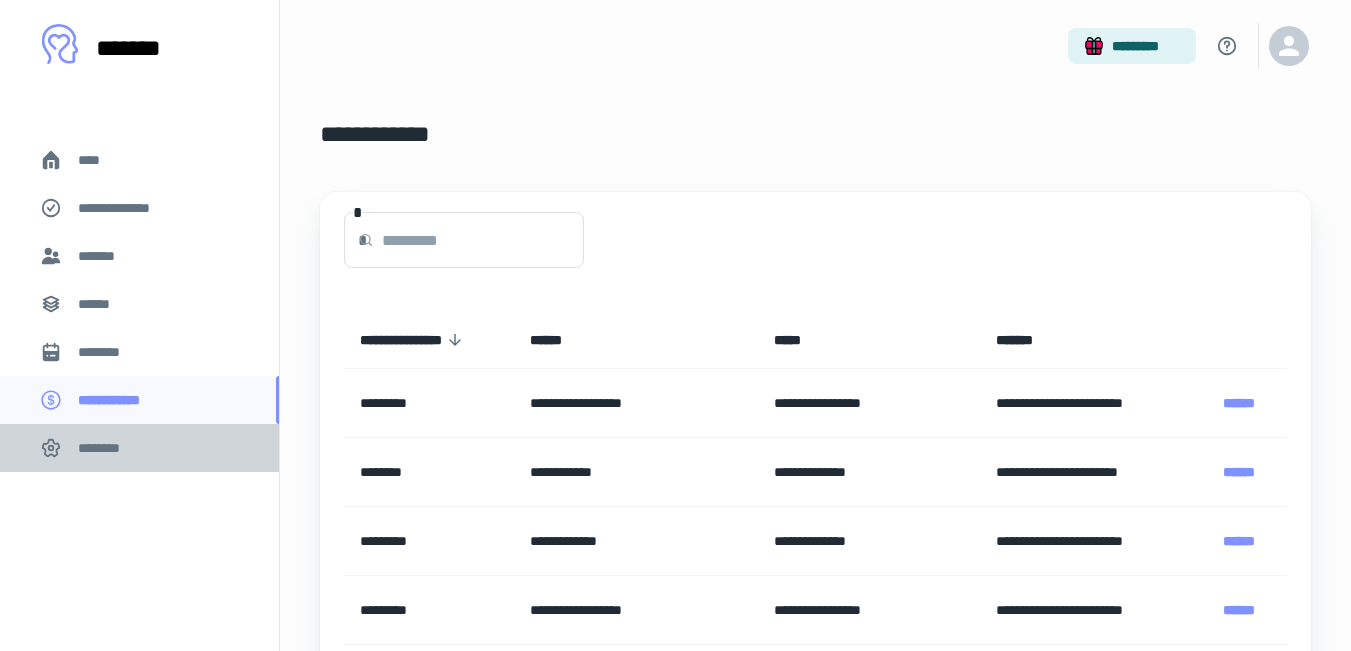 click on "********" at bounding box center [139, 448] 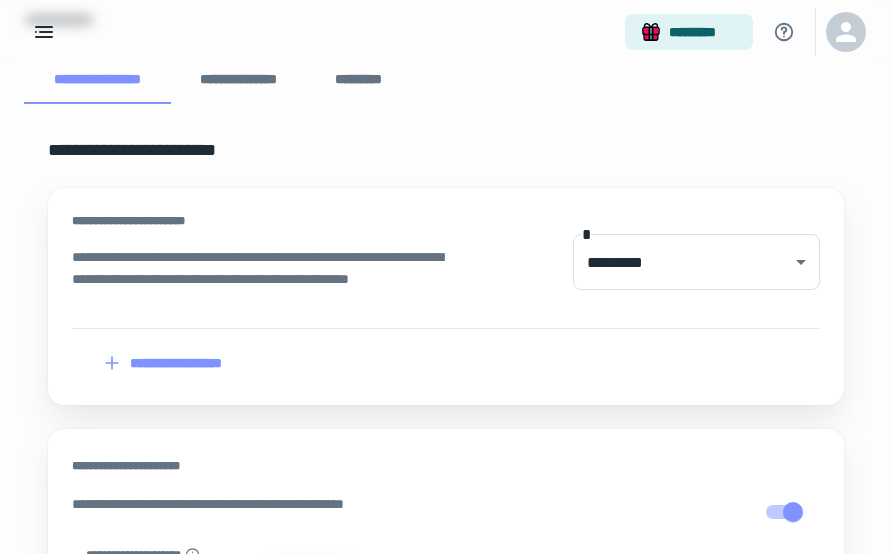 scroll, scrollTop: 104, scrollLeft: 0, axis: vertical 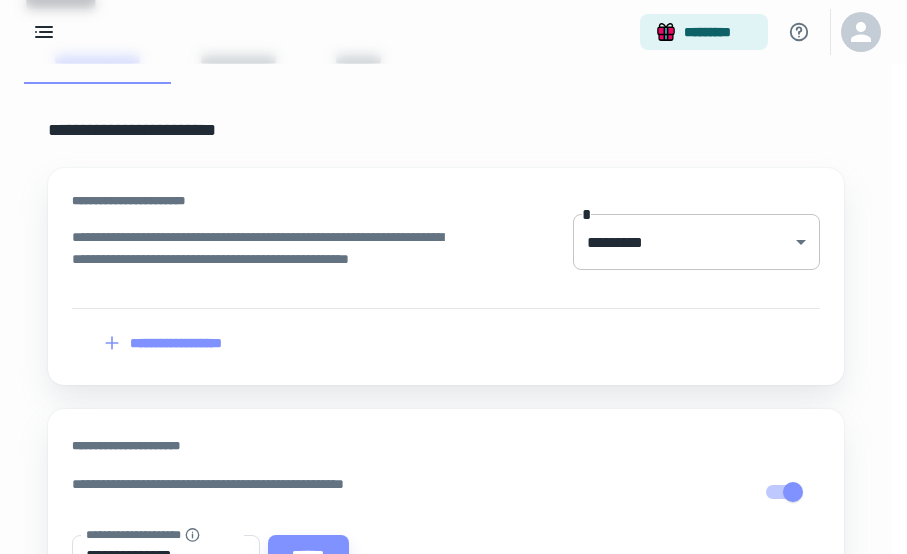 click on "**********" at bounding box center (446, 173) 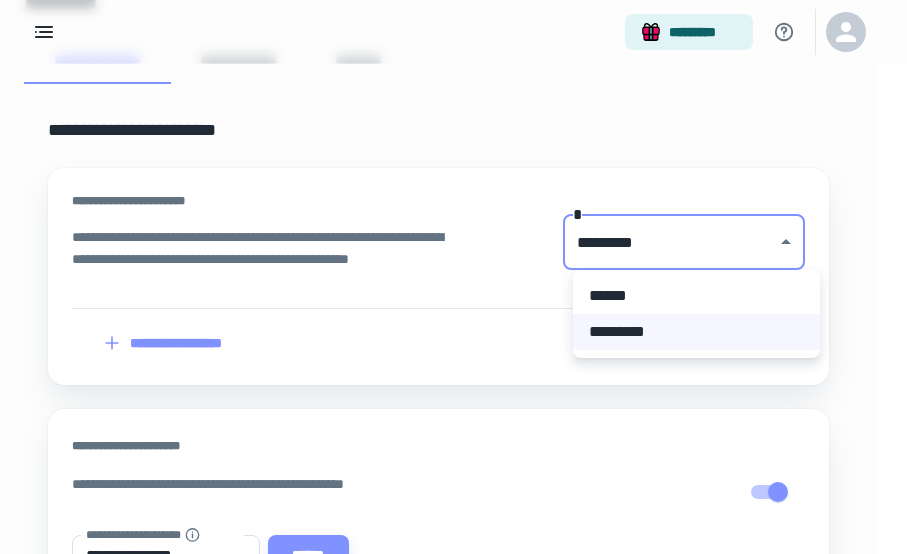 click at bounding box center (453, 277) 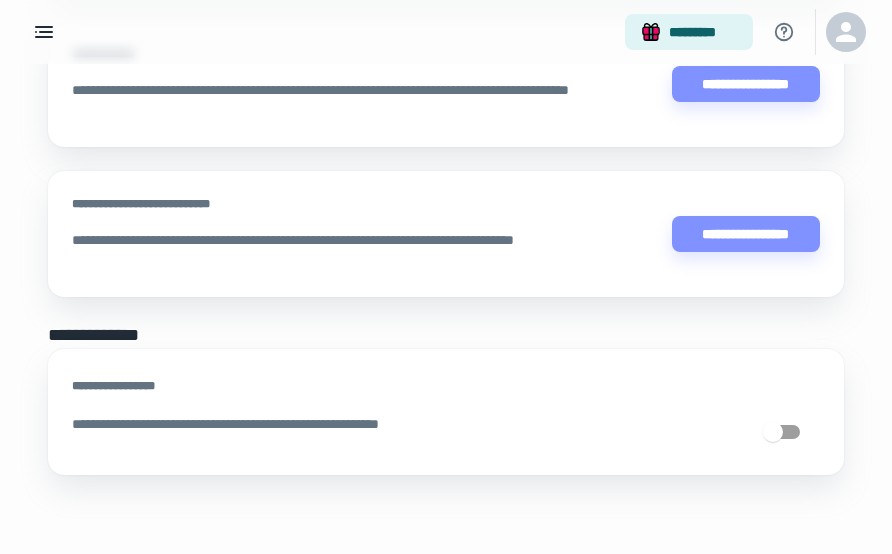 scroll, scrollTop: 1555, scrollLeft: 0, axis: vertical 